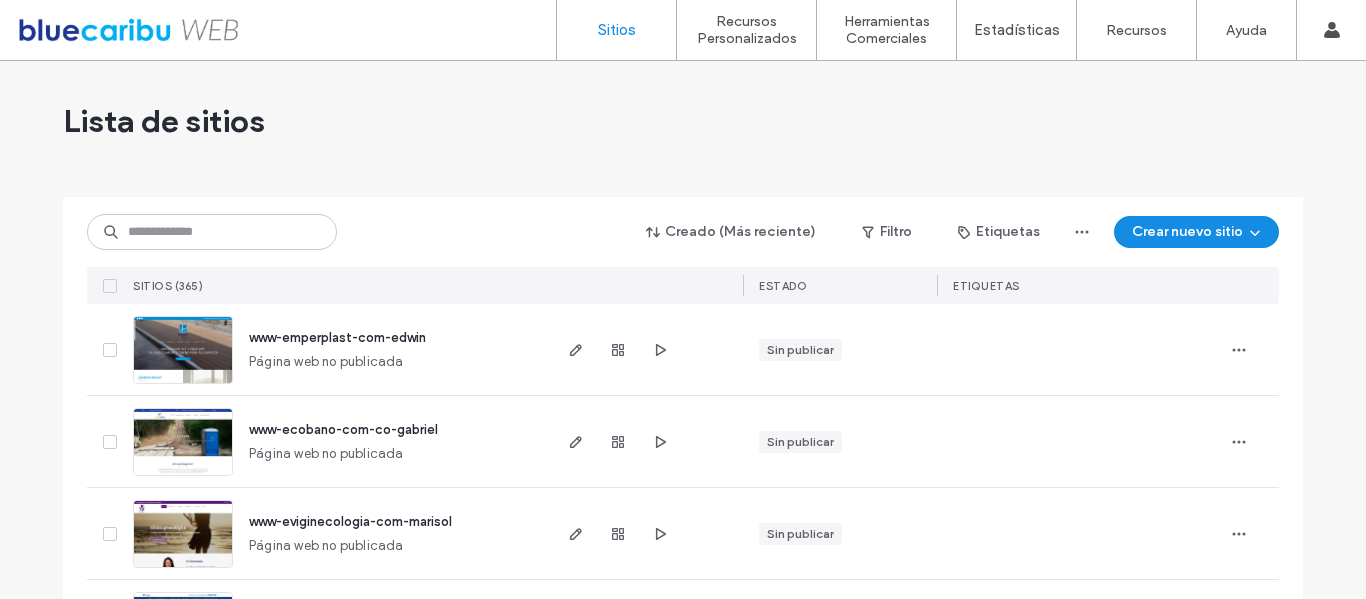 scroll, scrollTop: 0, scrollLeft: 0, axis: both 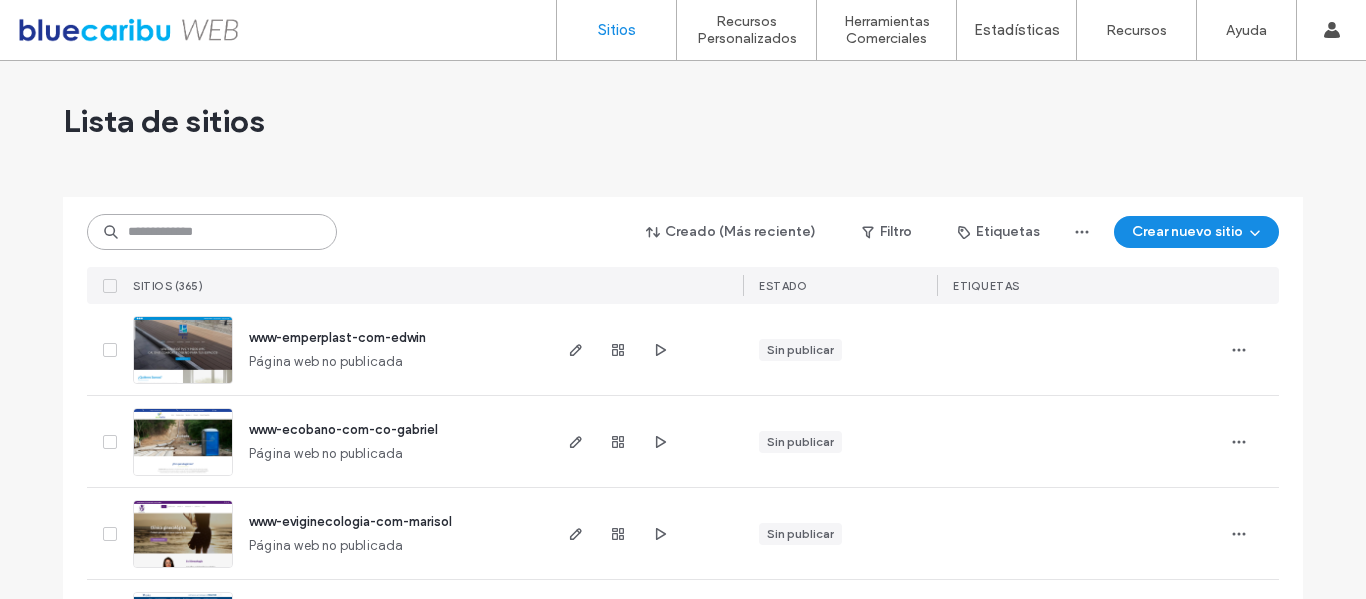 click at bounding box center (212, 232) 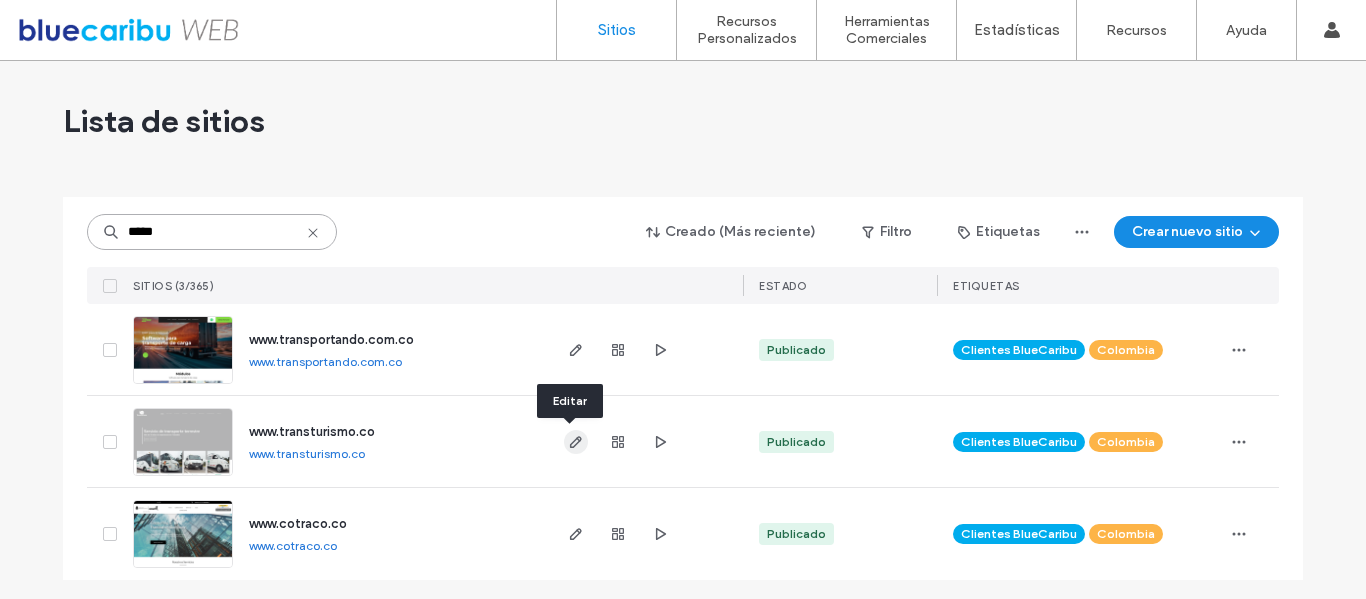 type on "*****" 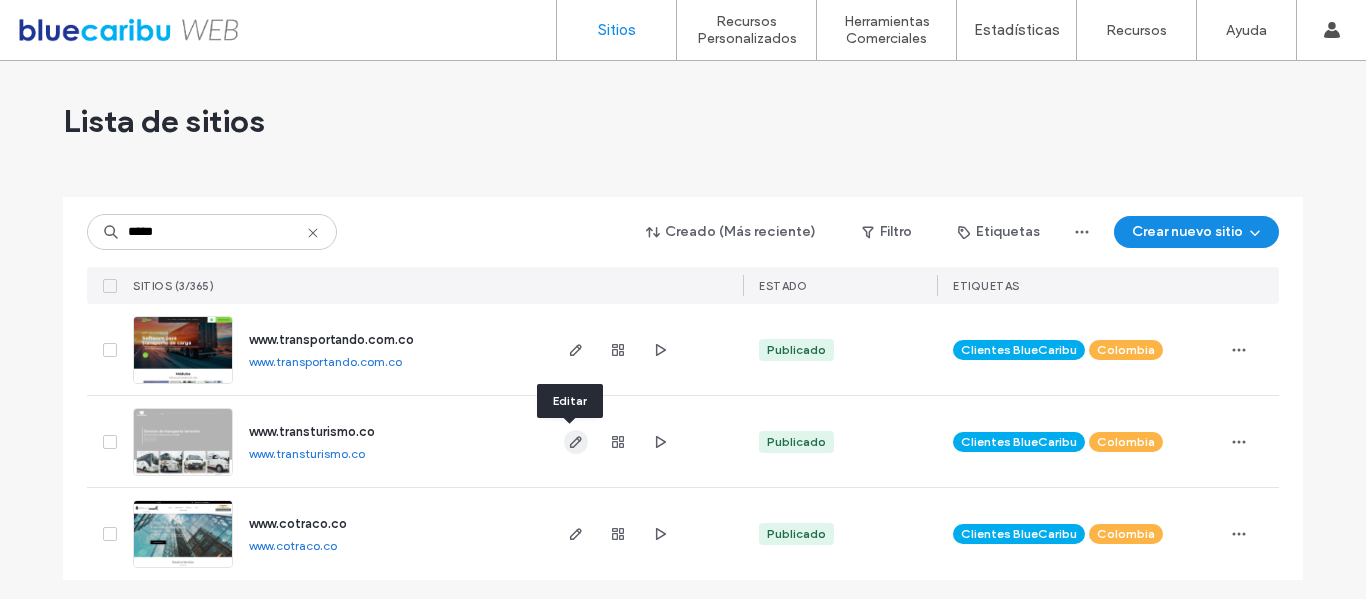 click 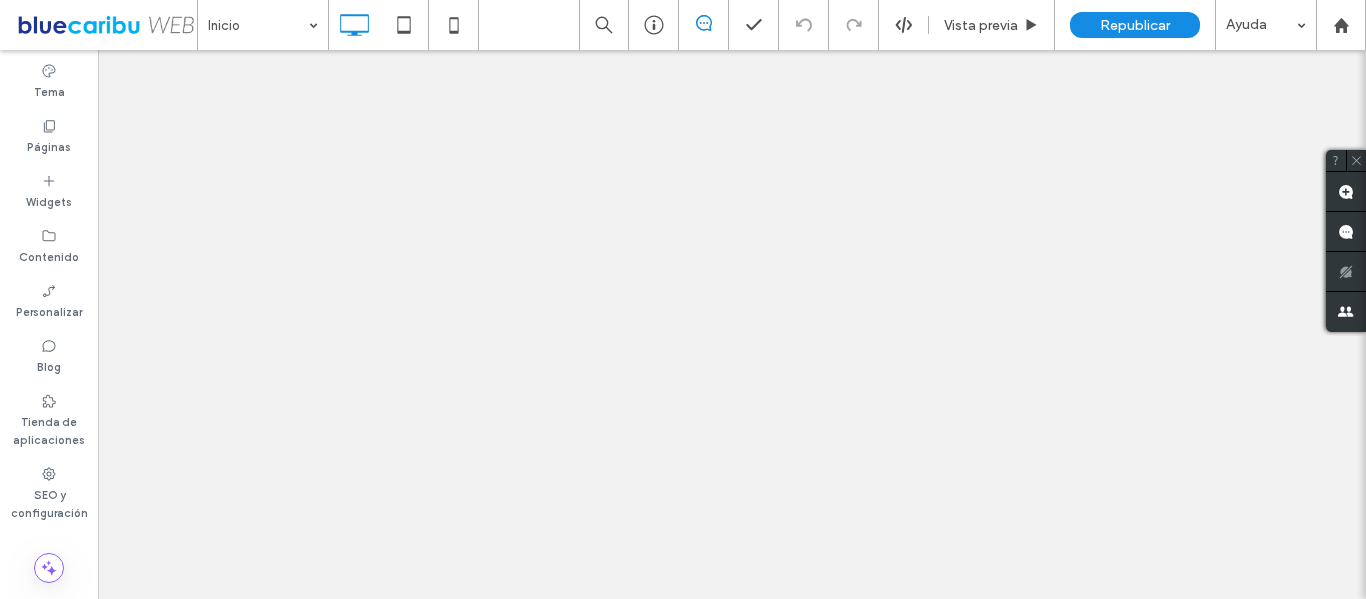 scroll, scrollTop: 0, scrollLeft: 0, axis: both 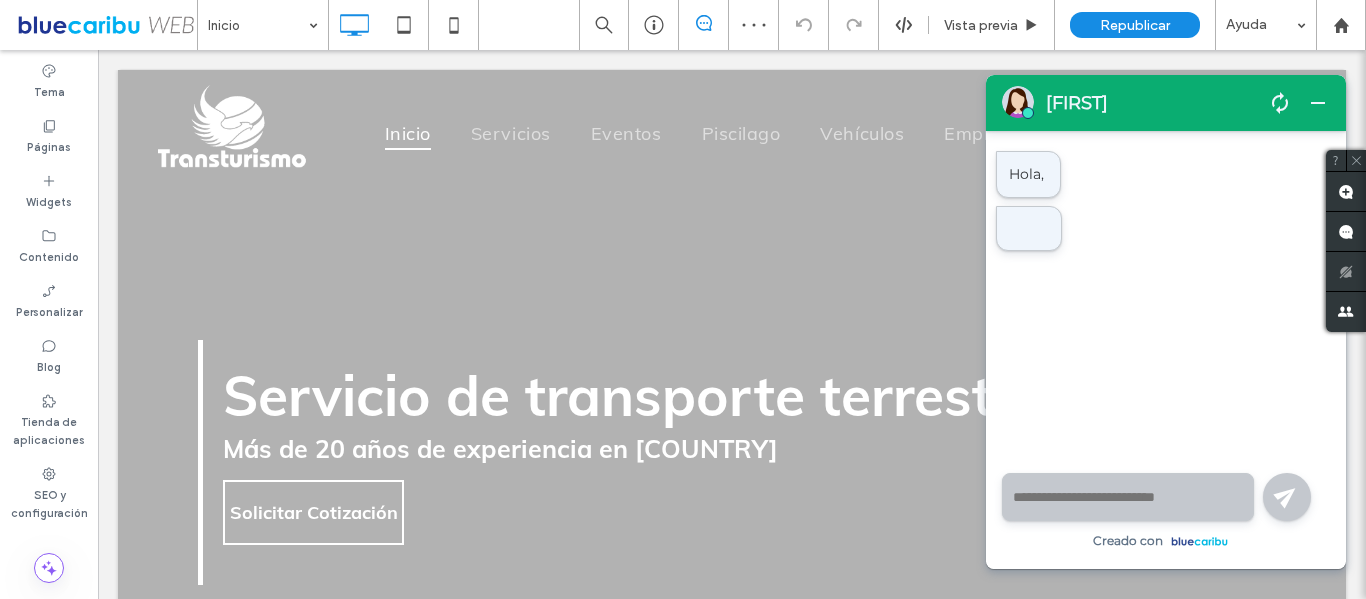 click on "remove" at bounding box center (1318, 102) 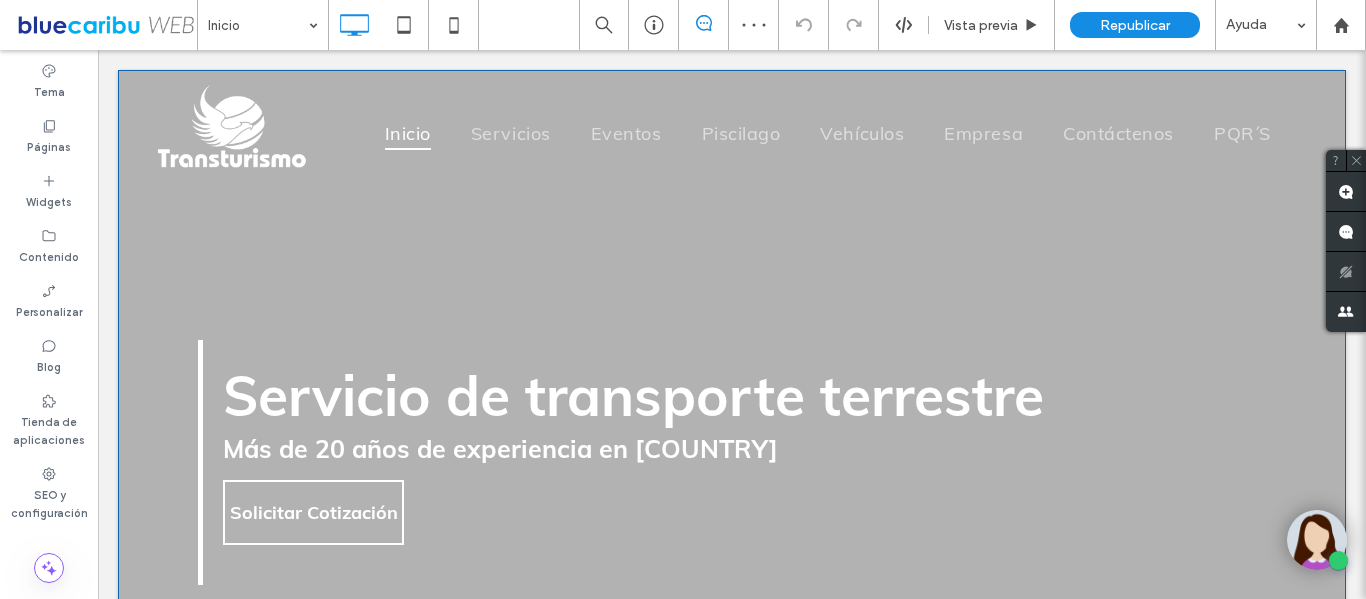 scroll, scrollTop: 10, scrollLeft: 0, axis: vertical 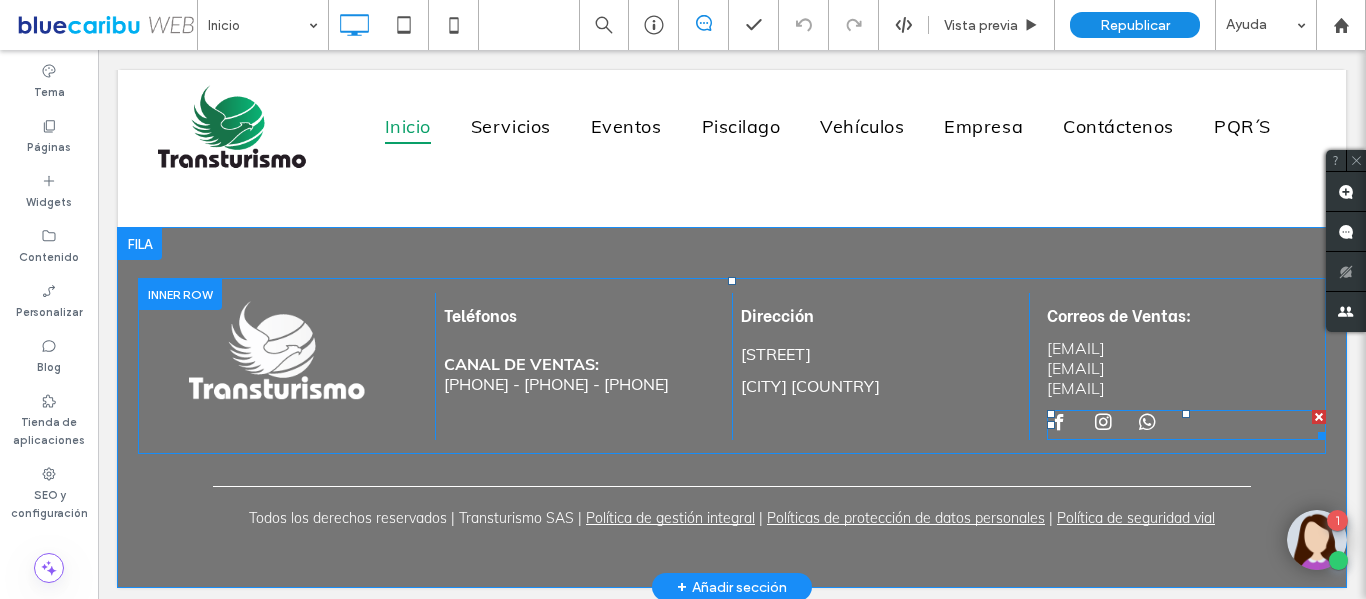 click at bounding box center (1059, 422) 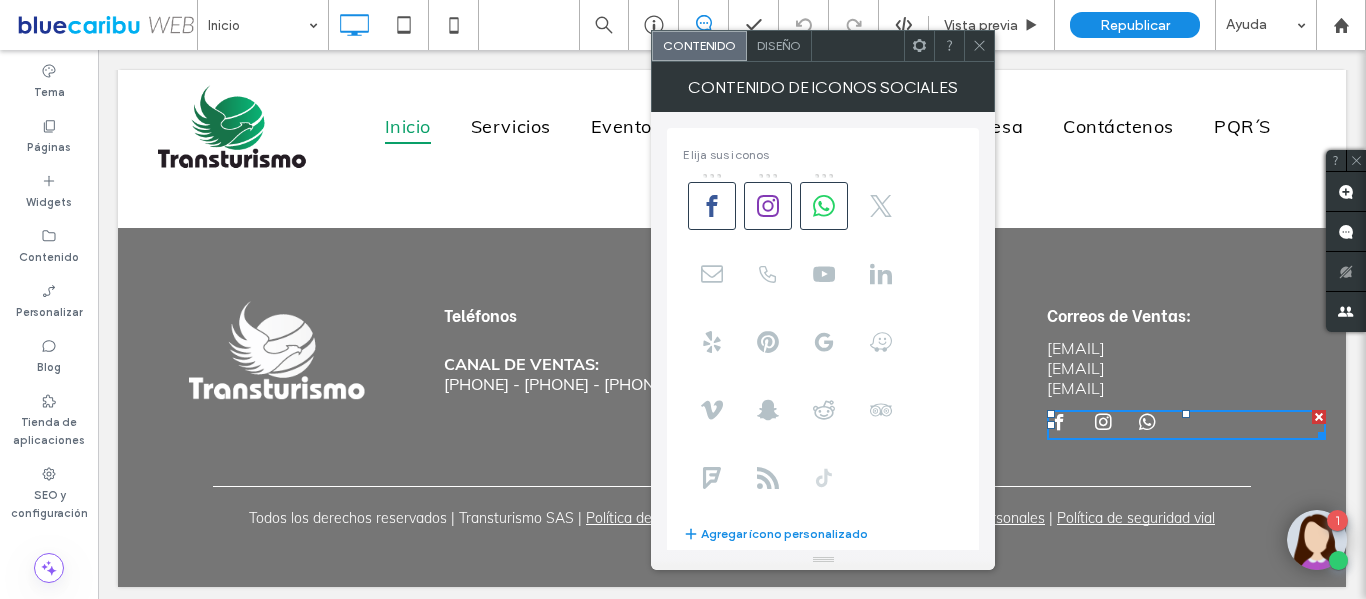 scroll, scrollTop: 100, scrollLeft: 0, axis: vertical 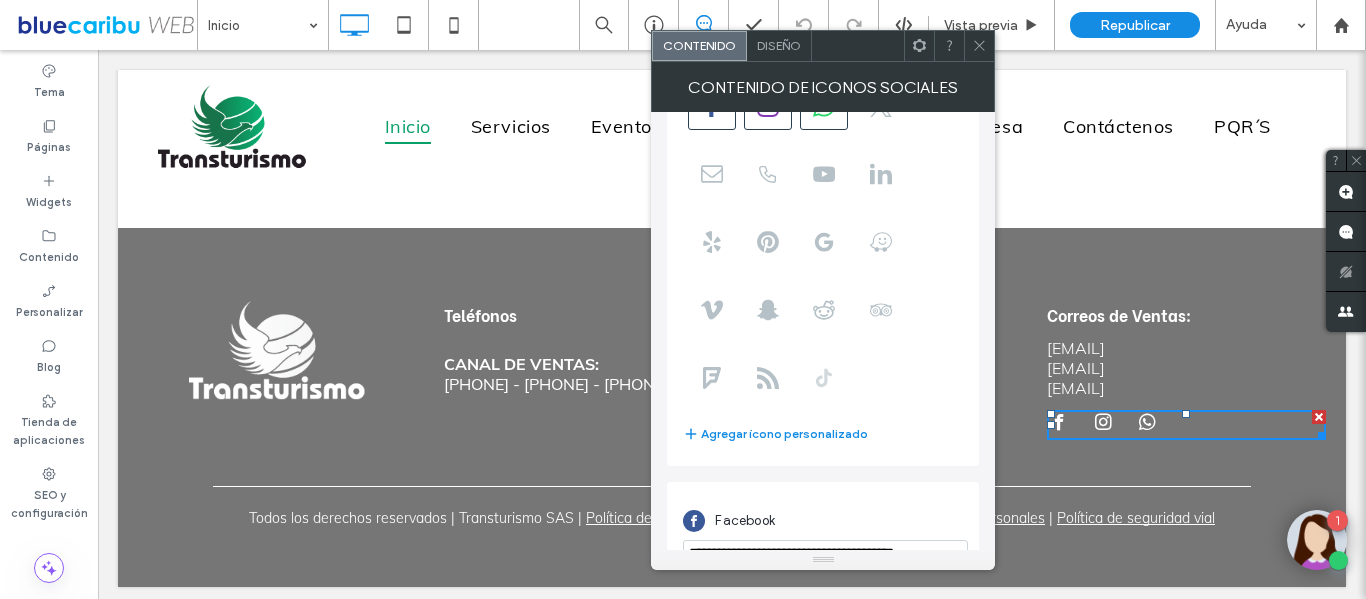 click 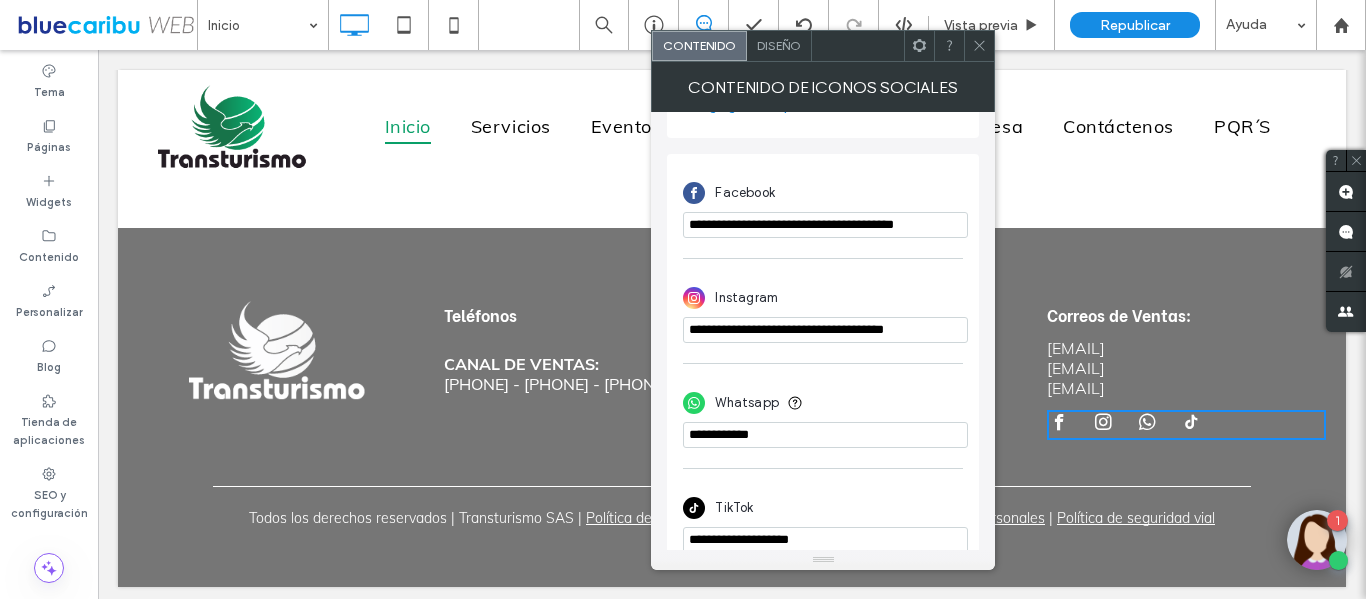 scroll, scrollTop: 455, scrollLeft: 0, axis: vertical 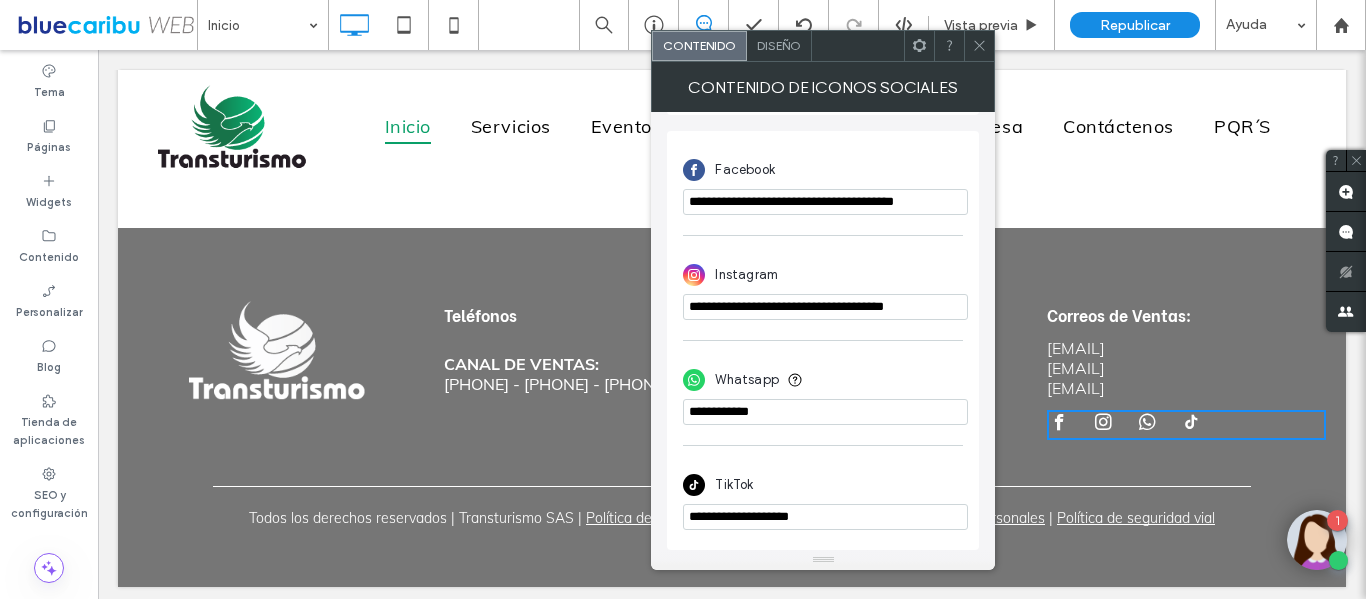 drag, startPoint x: 780, startPoint y: 412, endPoint x: 680, endPoint y: 410, distance: 100.02 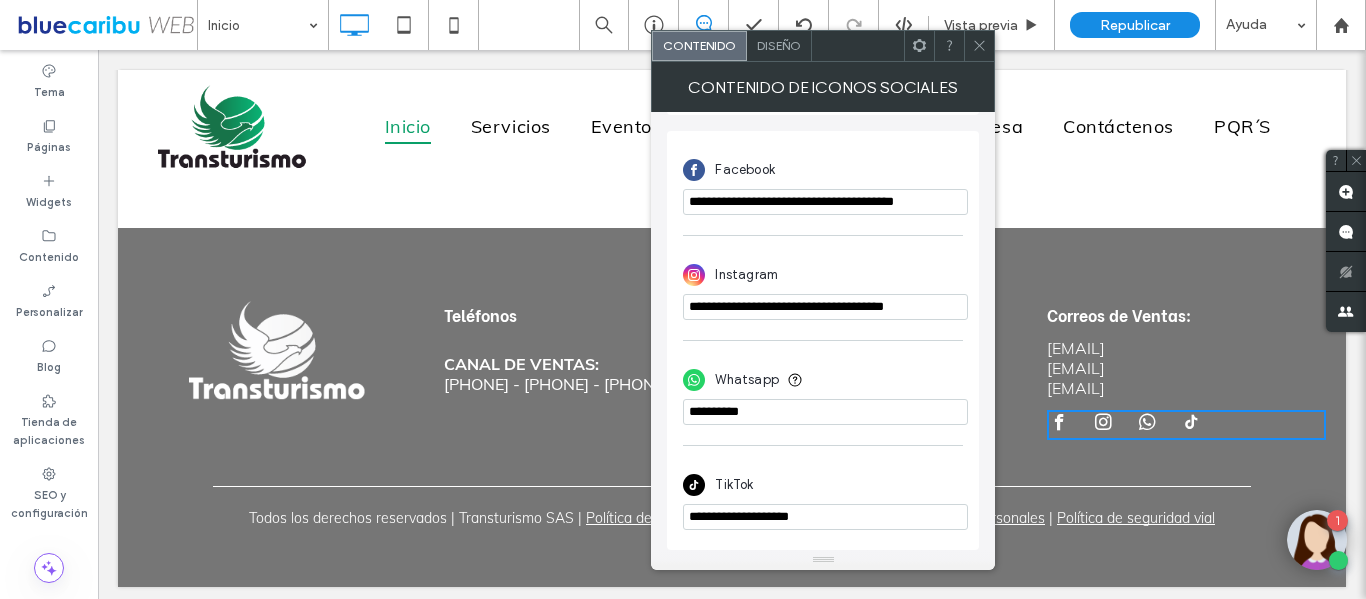 click at bounding box center [825, 412] 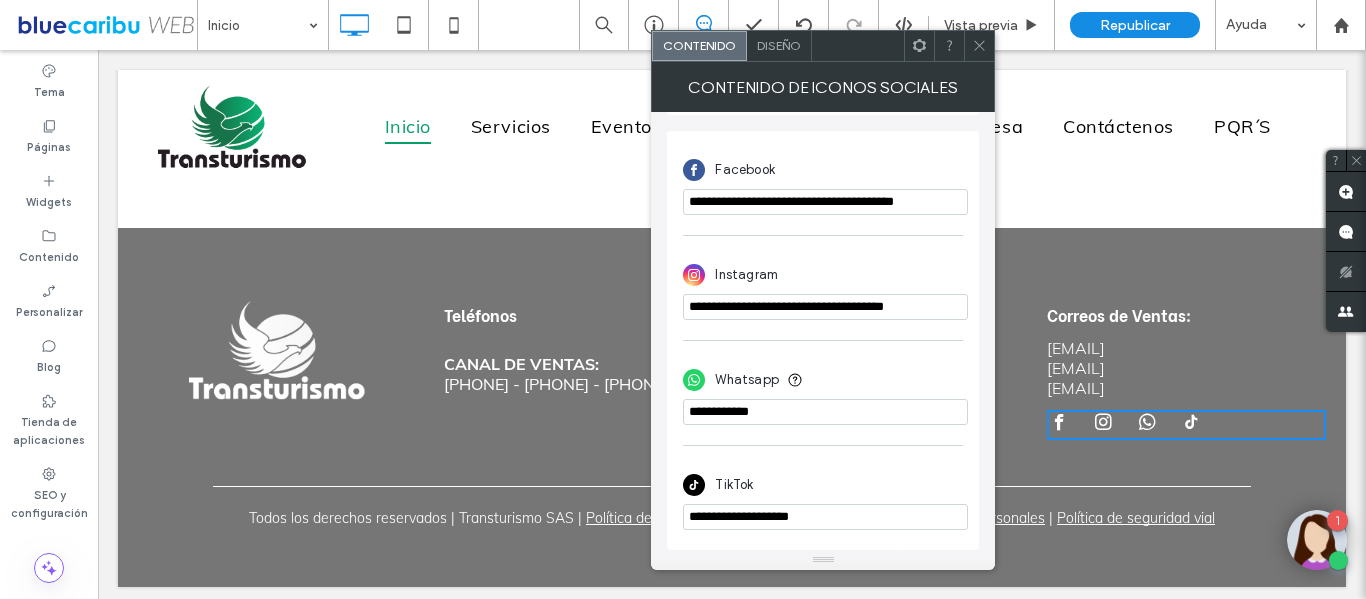 type on "**********" 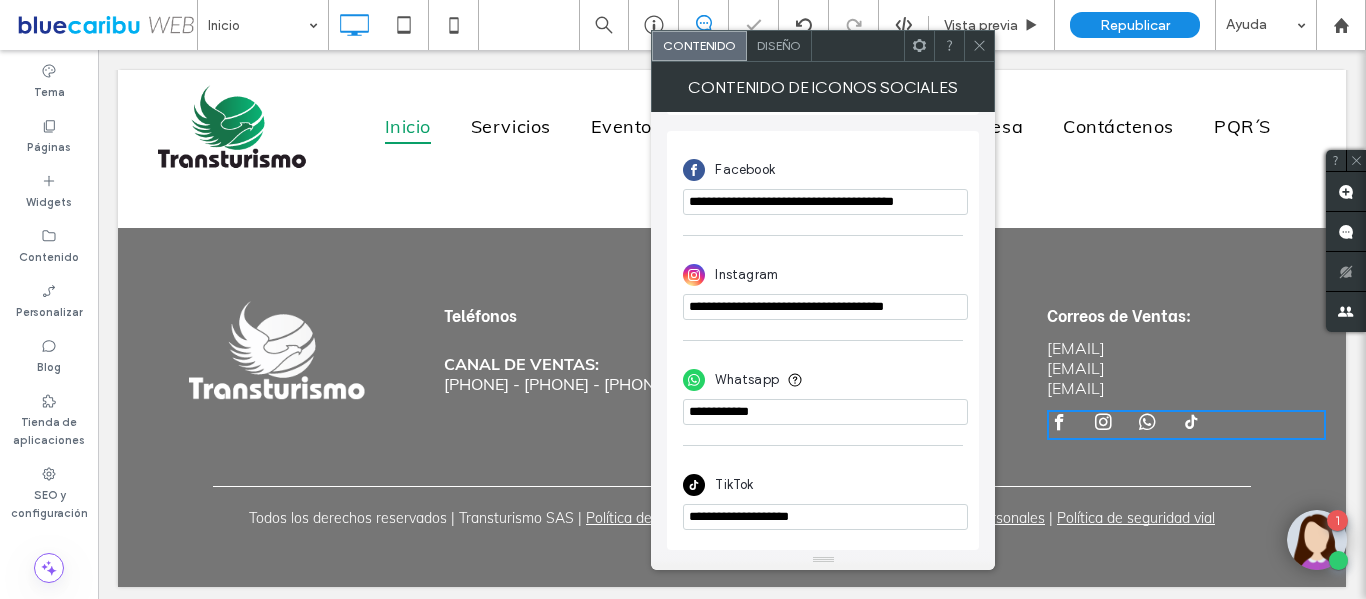 click on "Instagram" at bounding box center [823, 275] 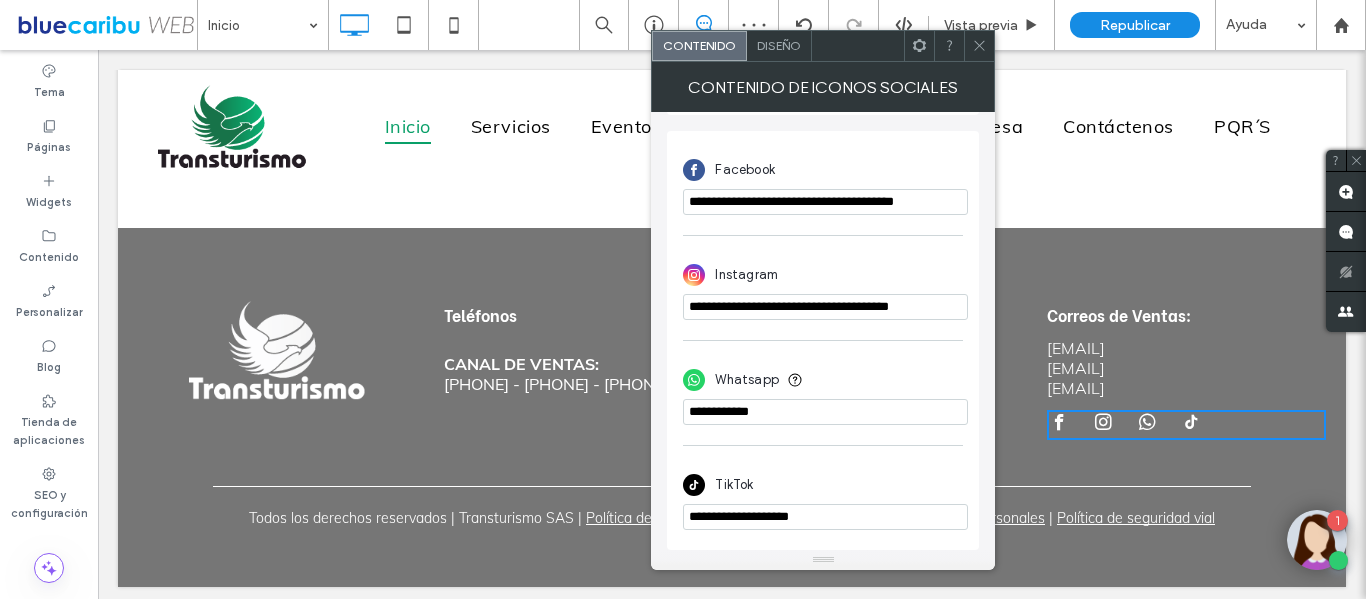 type on "**********" 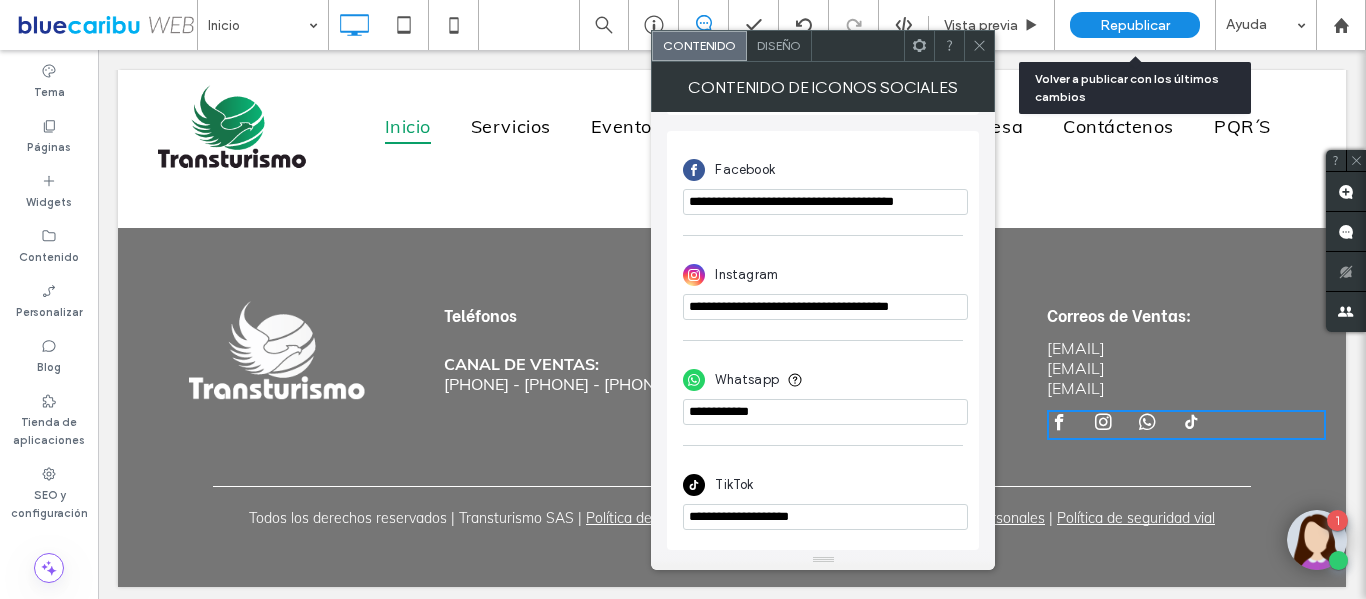 click on "**********" at bounding box center (825, 517) 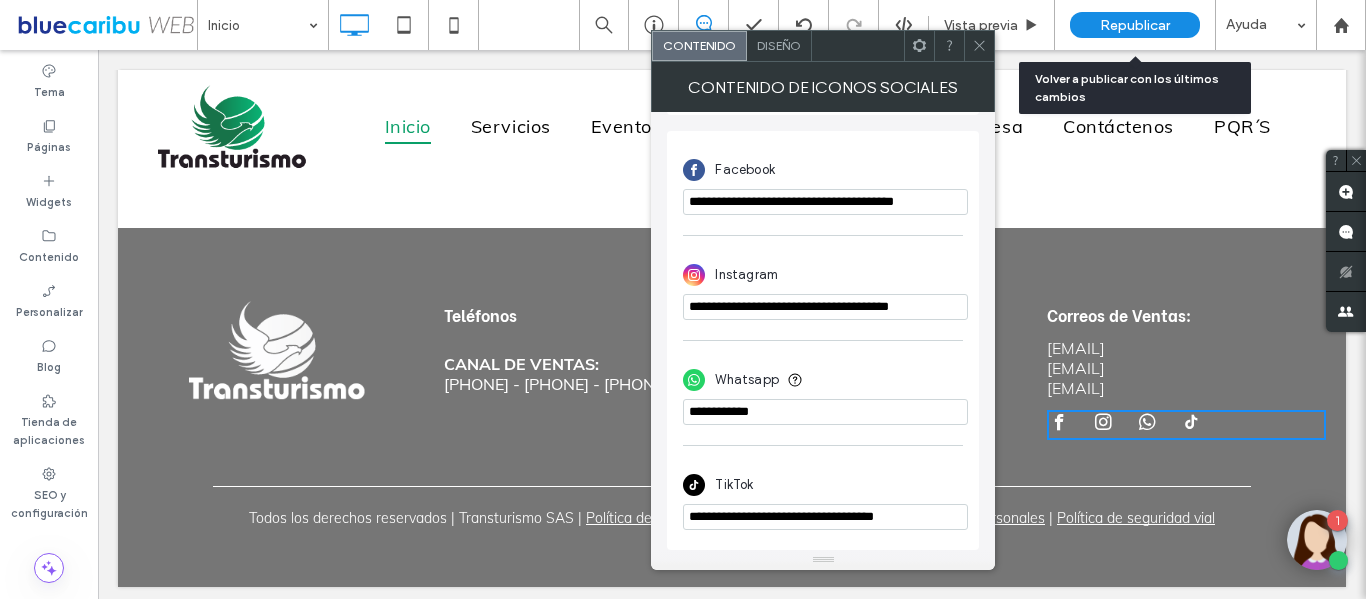 type on "**********" 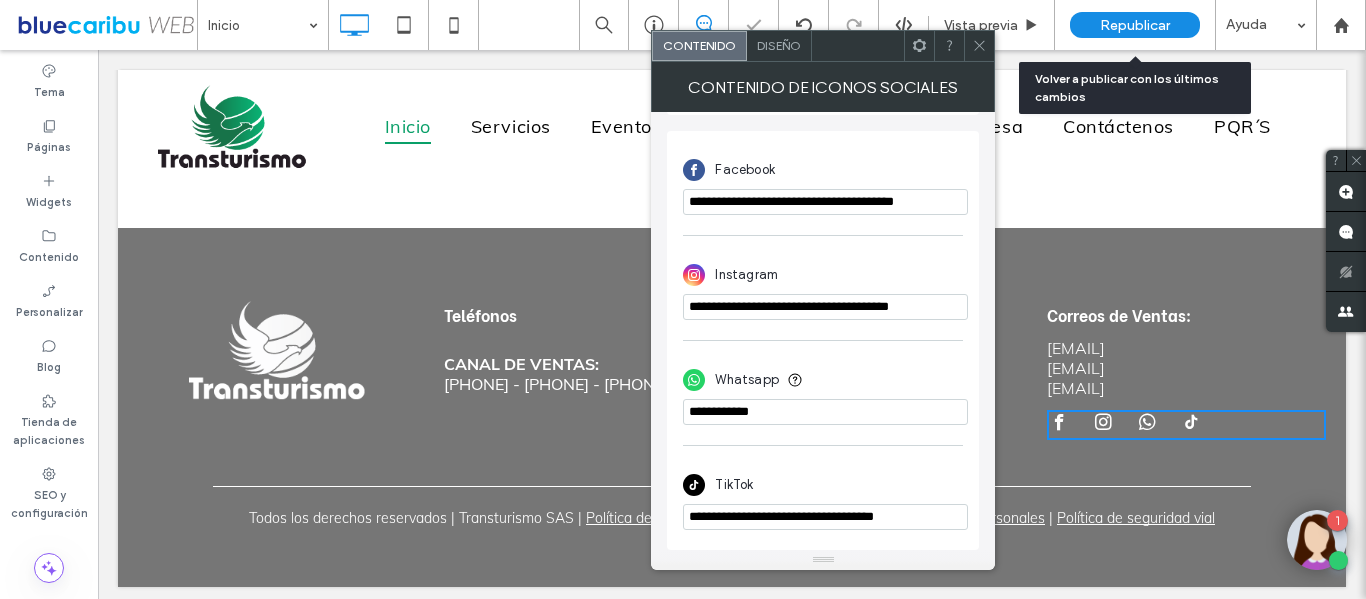 click on "TikTok" at bounding box center (823, 485) 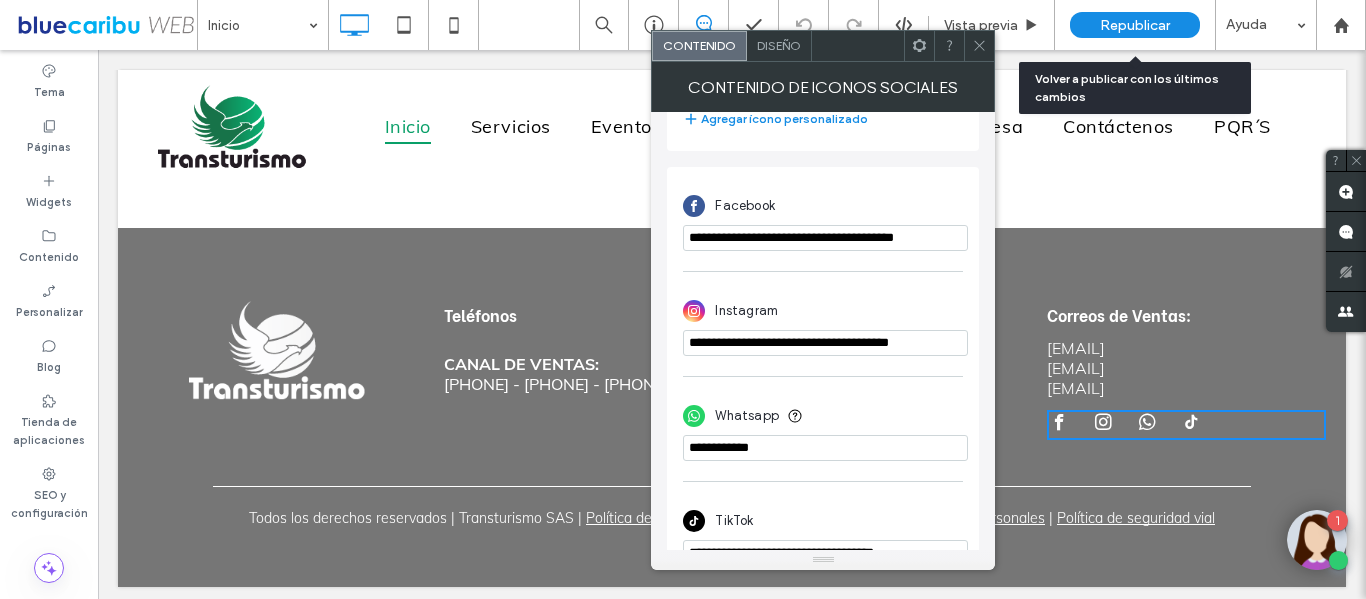scroll, scrollTop: 455, scrollLeft: 0, axis: vertical 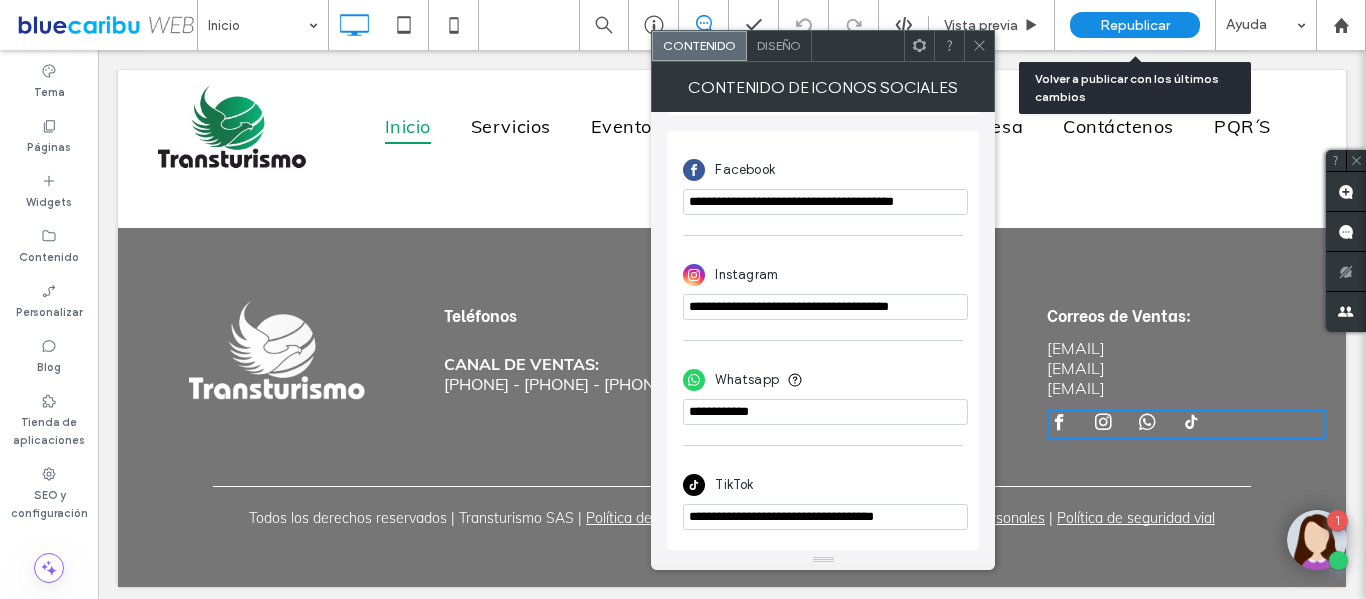click at bounding box center [979, 46] 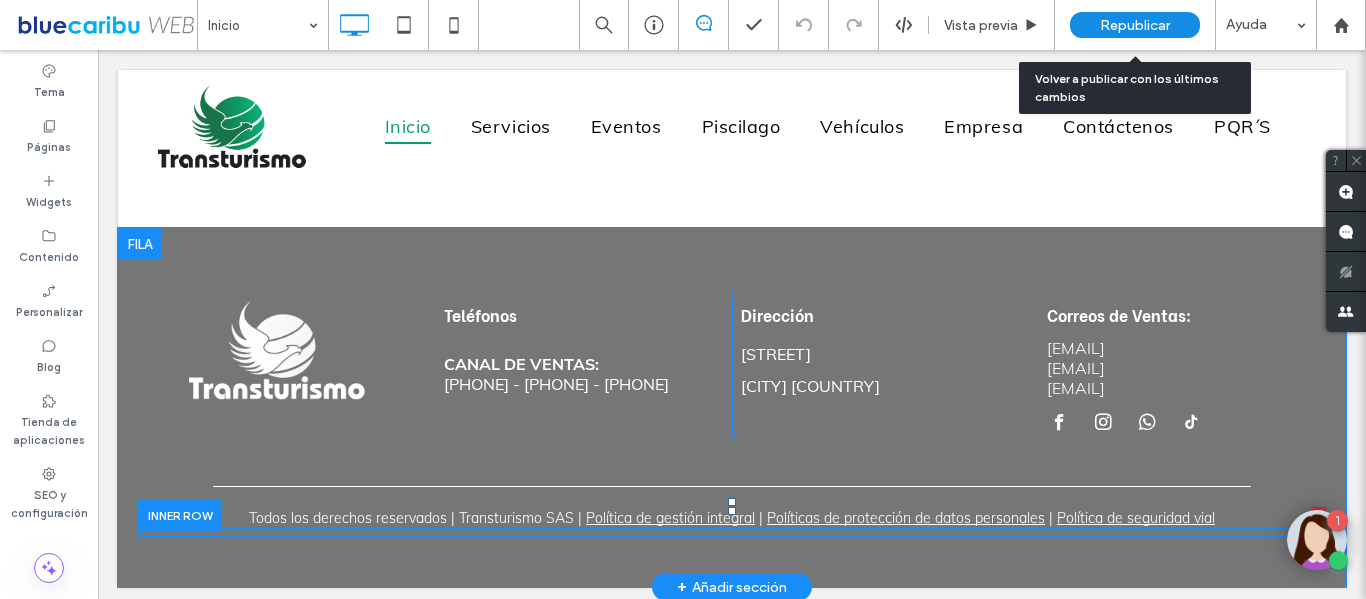 click on "Política de seguridad vial" at bounding box center [1136, 518] 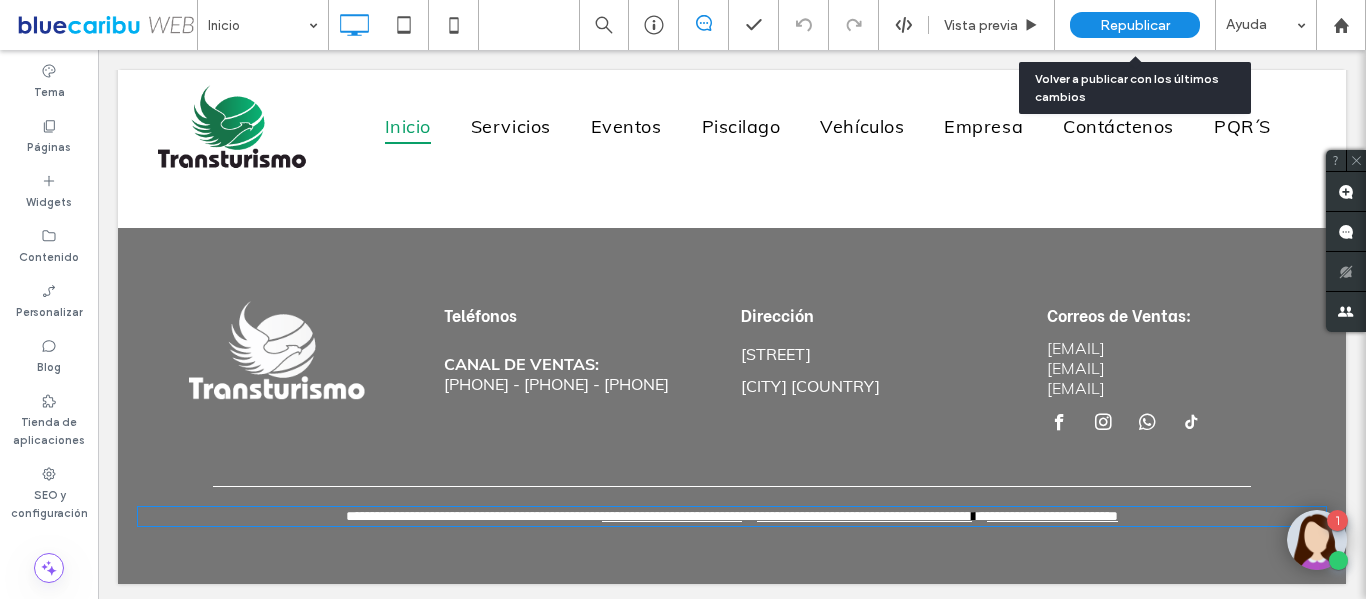 type on "****" 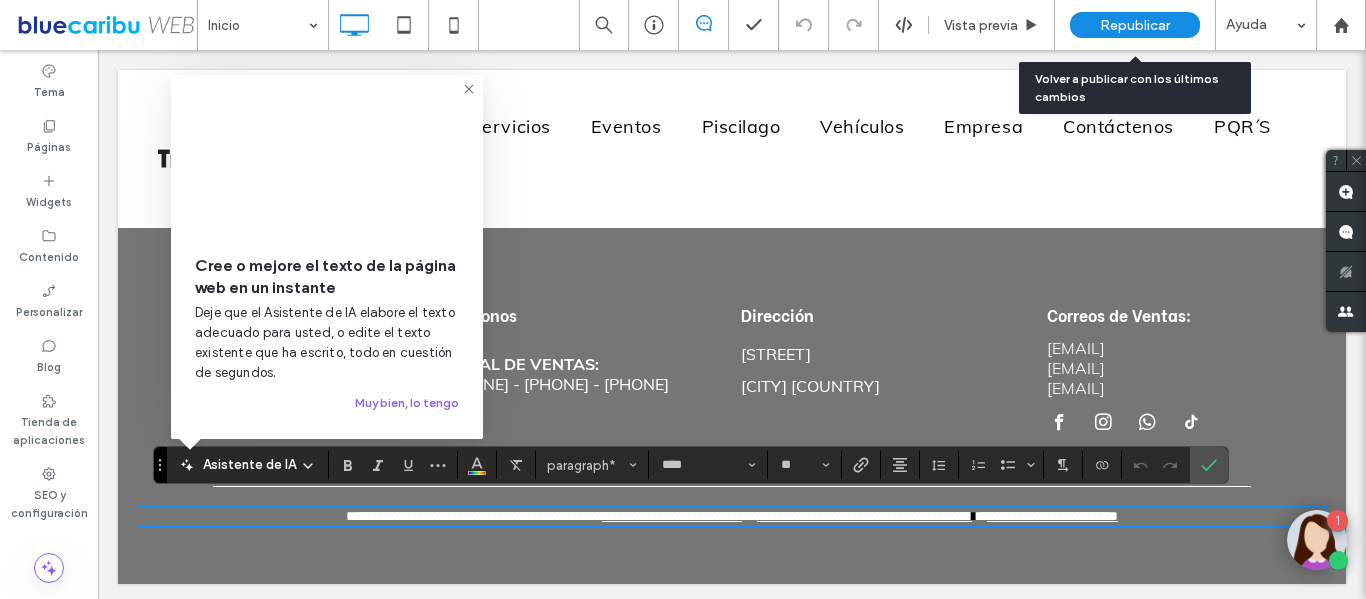 click on "**********" at bounding box center [732, 406] 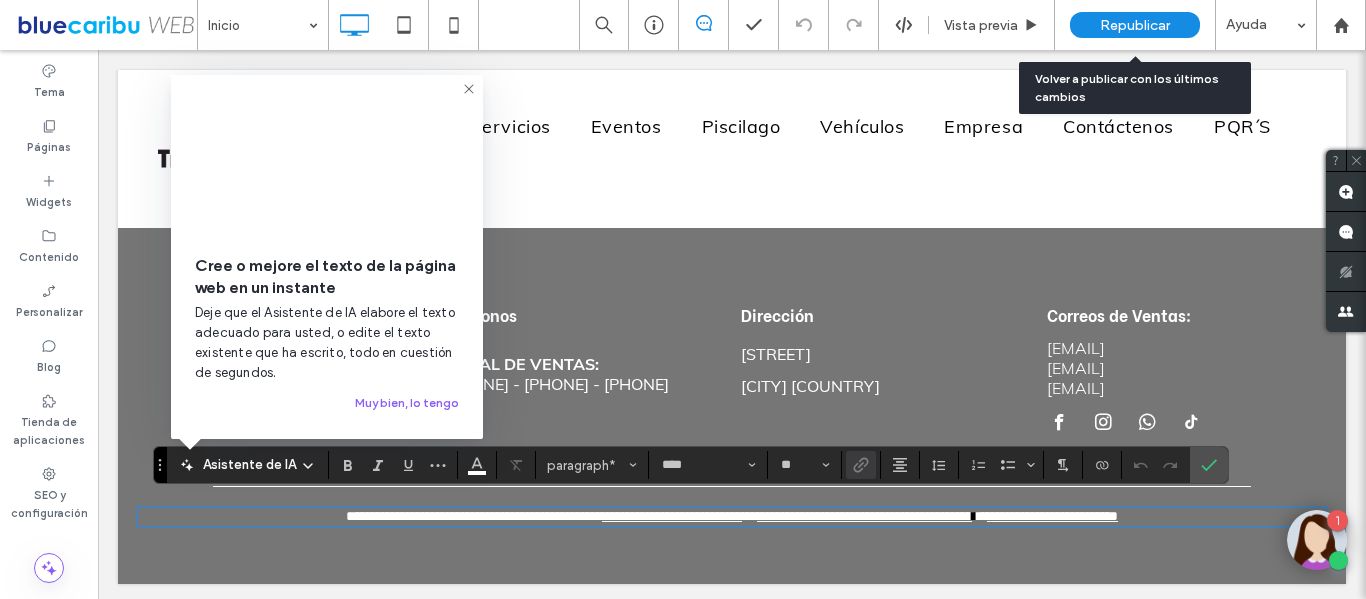 click on "**********" at bounding box center [1052, 516] 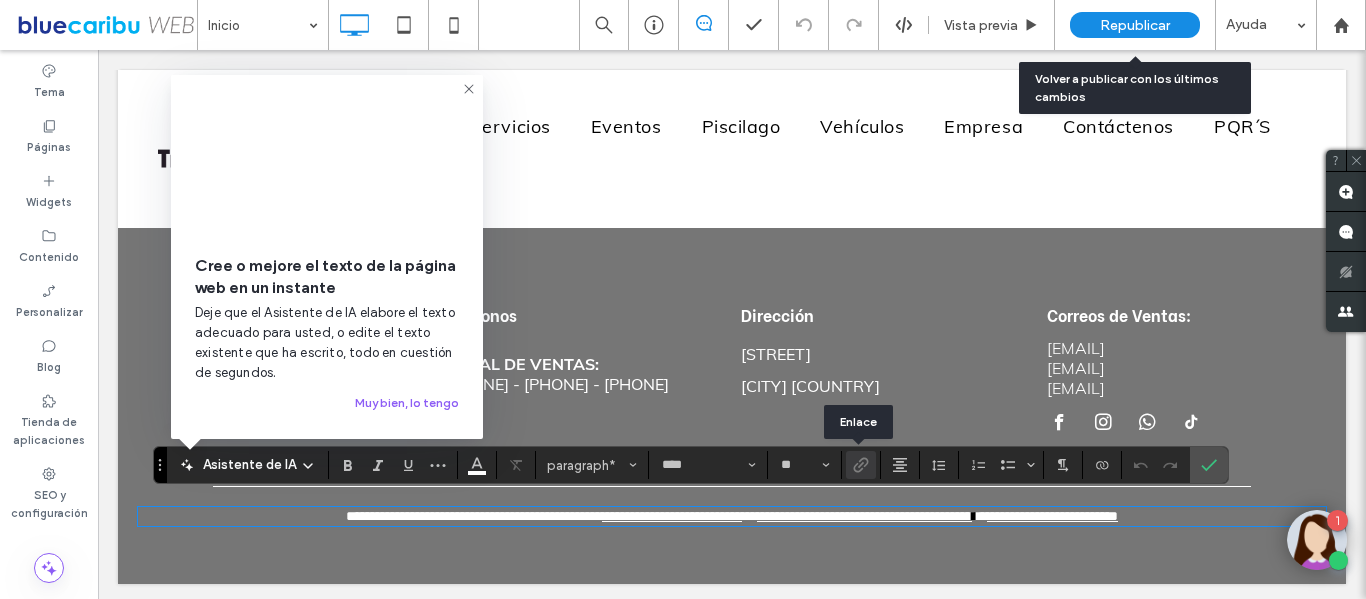 click at bounding box center (861, 465) 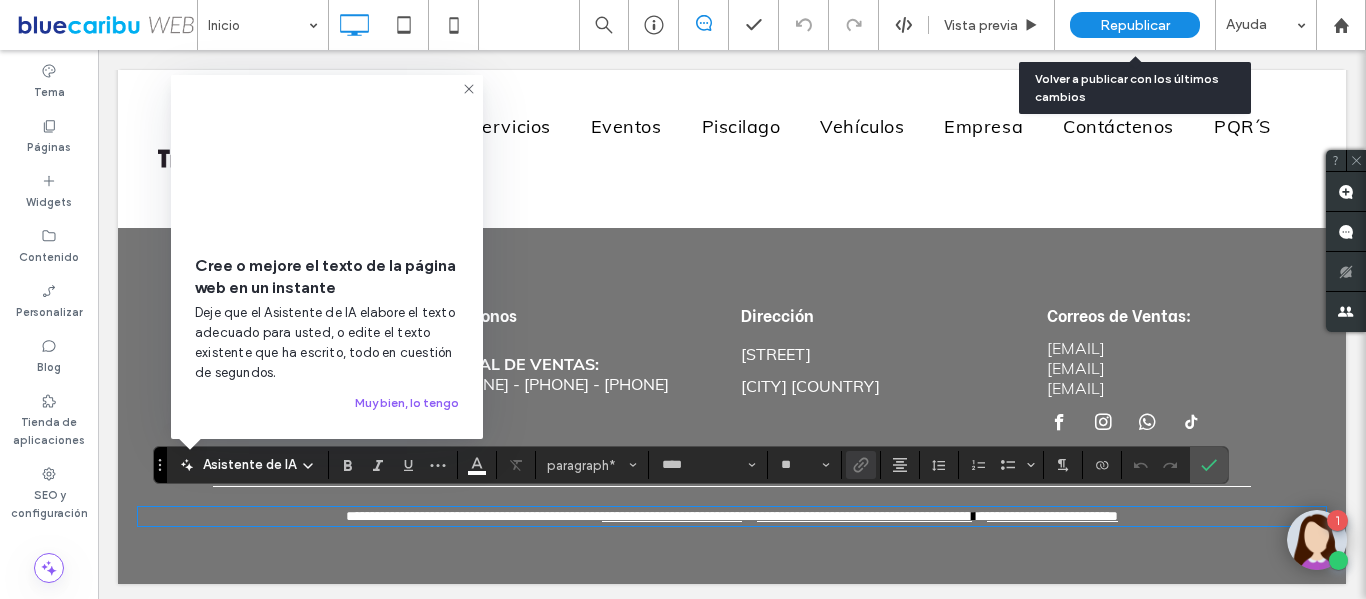 click on "**********" at bounding box center [732, 406] 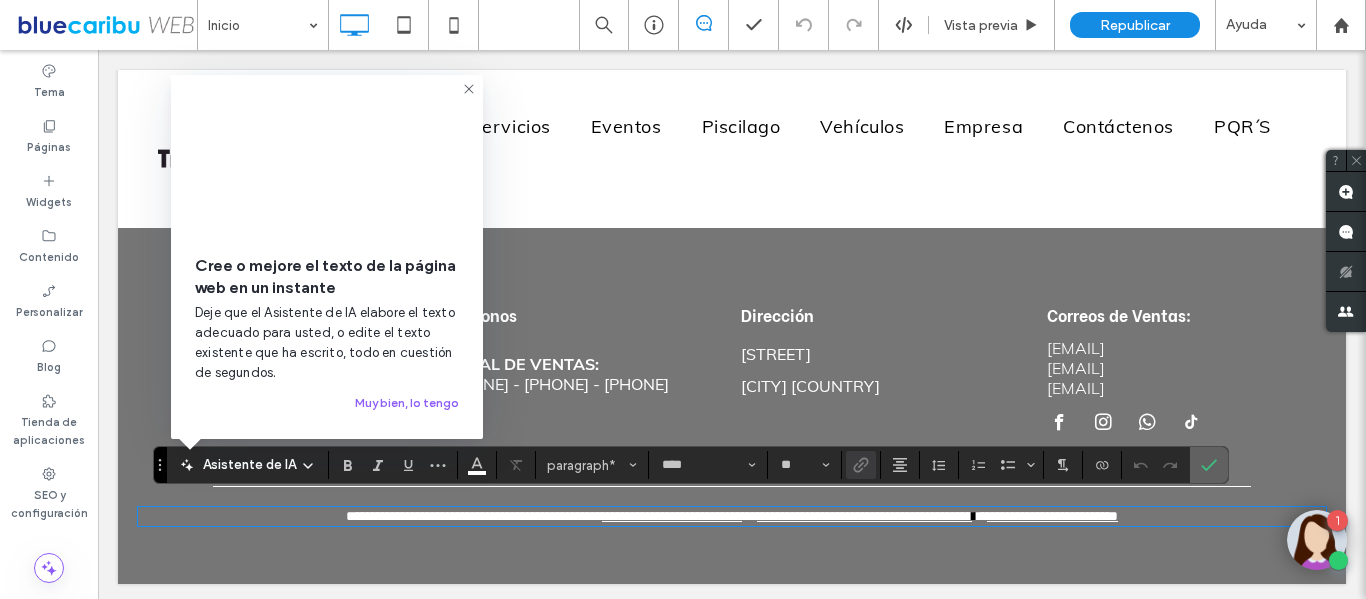 click 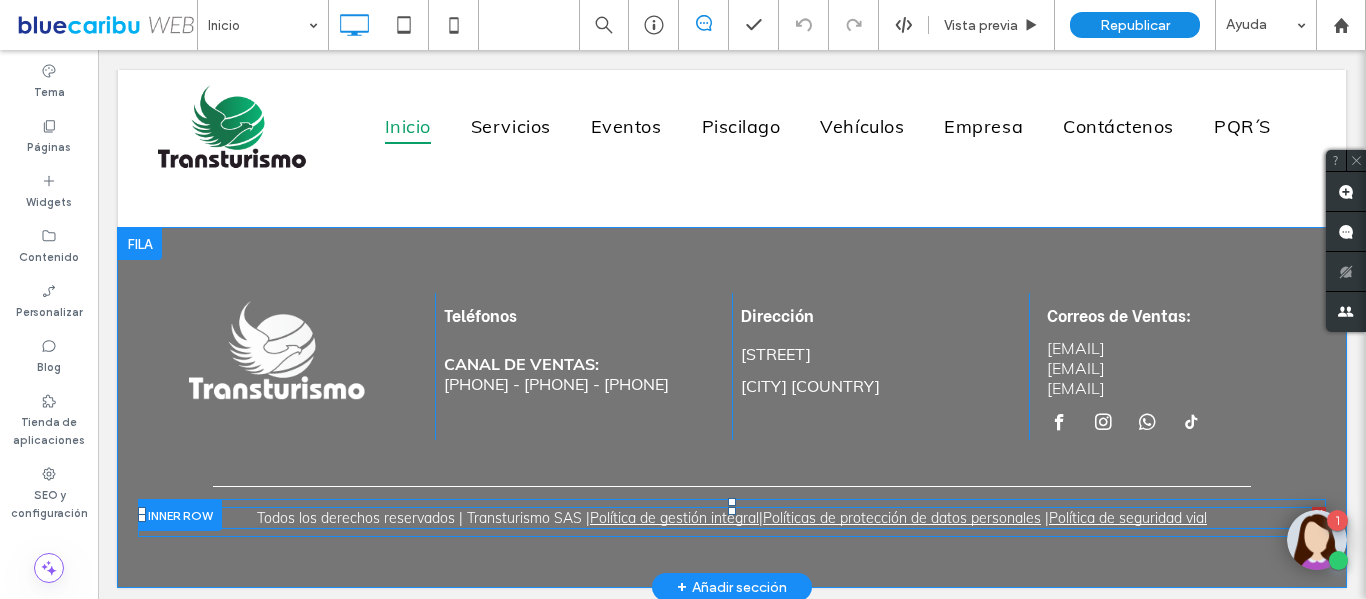 click on "Política de seguridad vial" at bounding box center [1128, 518] 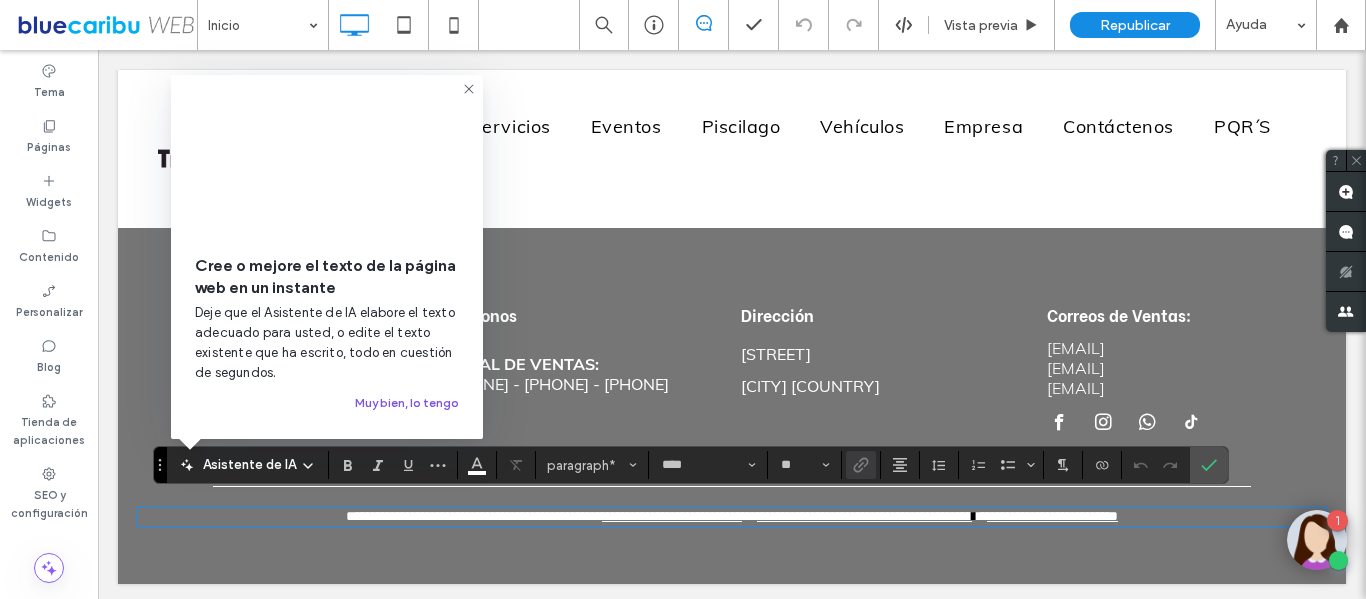 click on "Muy bien, lo tengo" at bounding box center [407, 403] 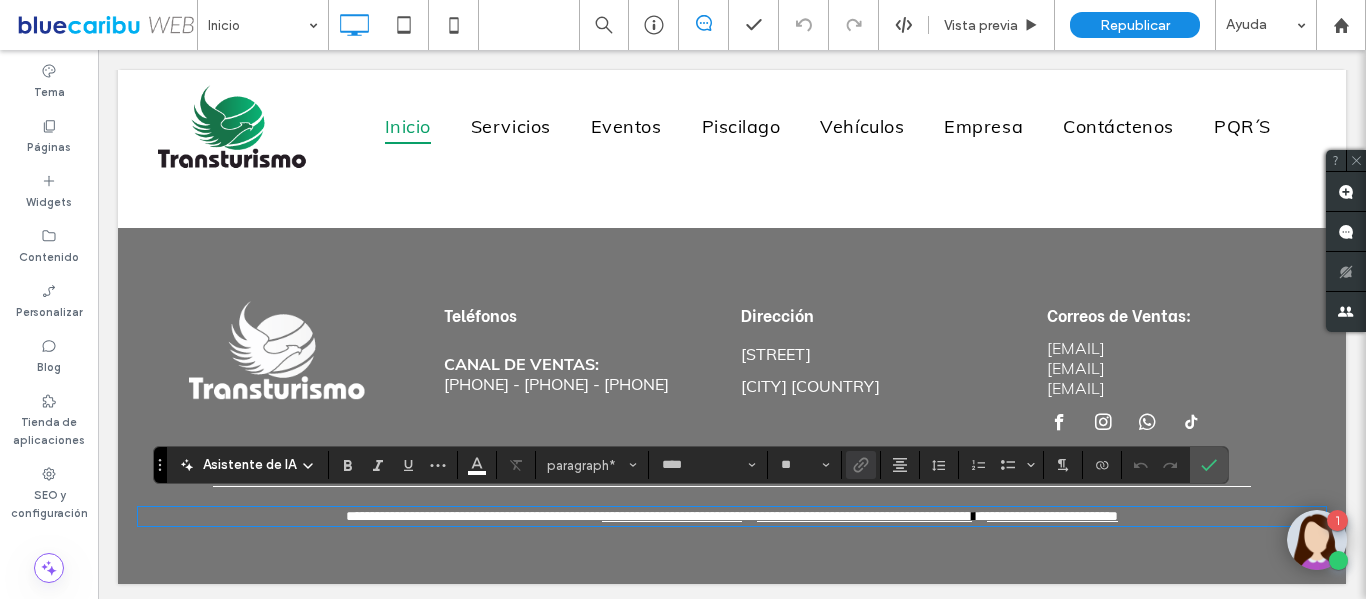 click on "**********" at bounding box center [1052, 516] 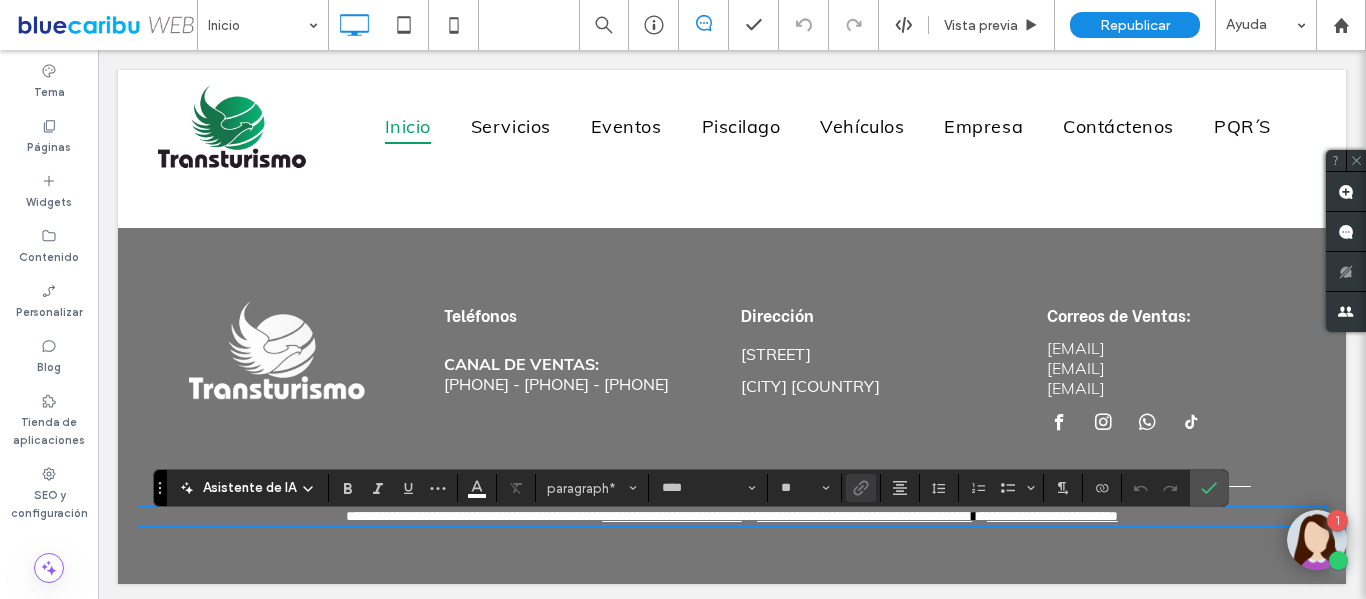 scroll, scrollTop: 4099, scrollLeft: 0, axis: vertical 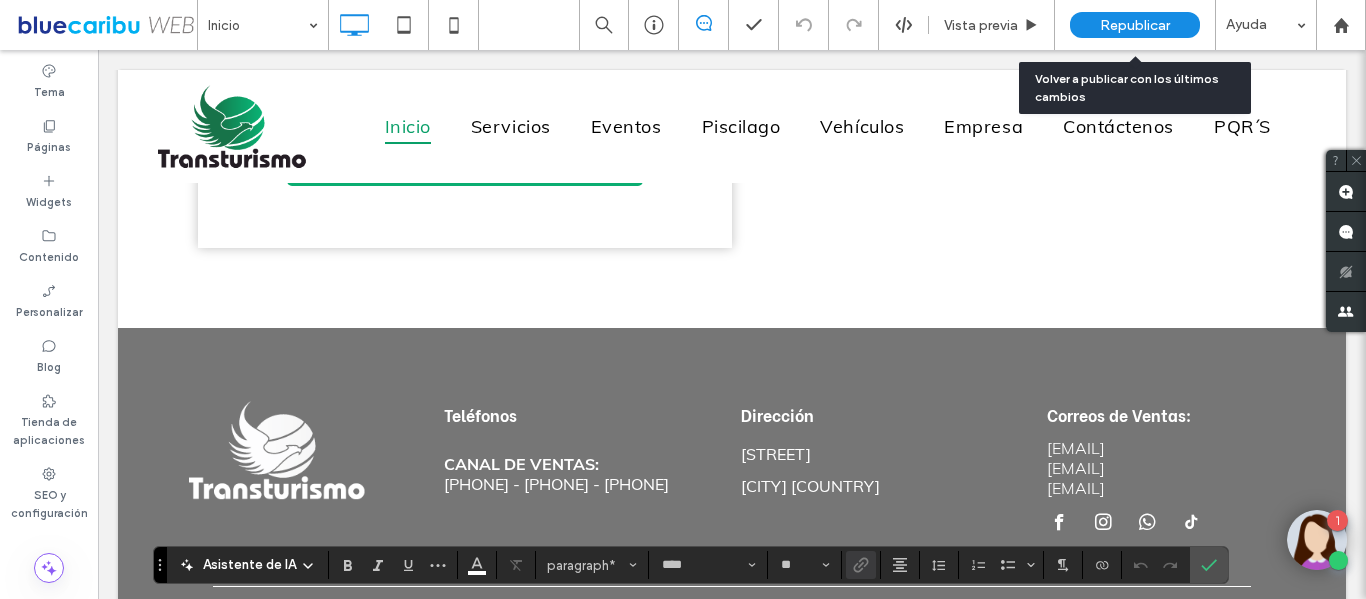 click on "Republicar" at bounding box center [1135, 25] 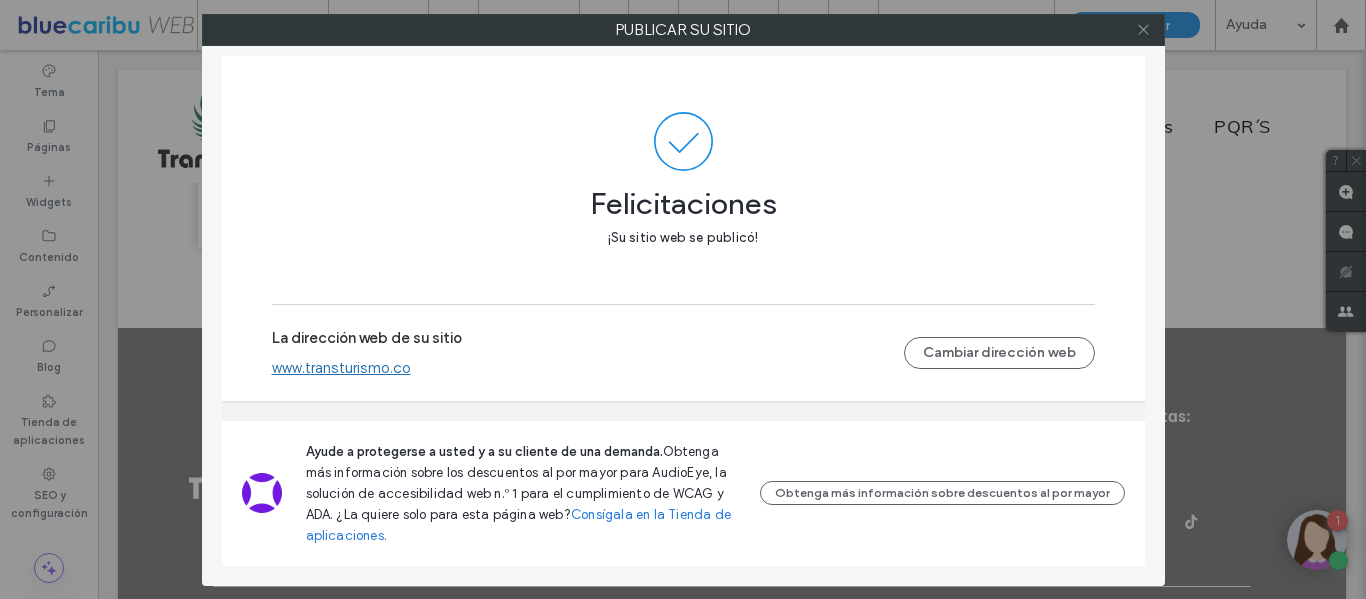 click 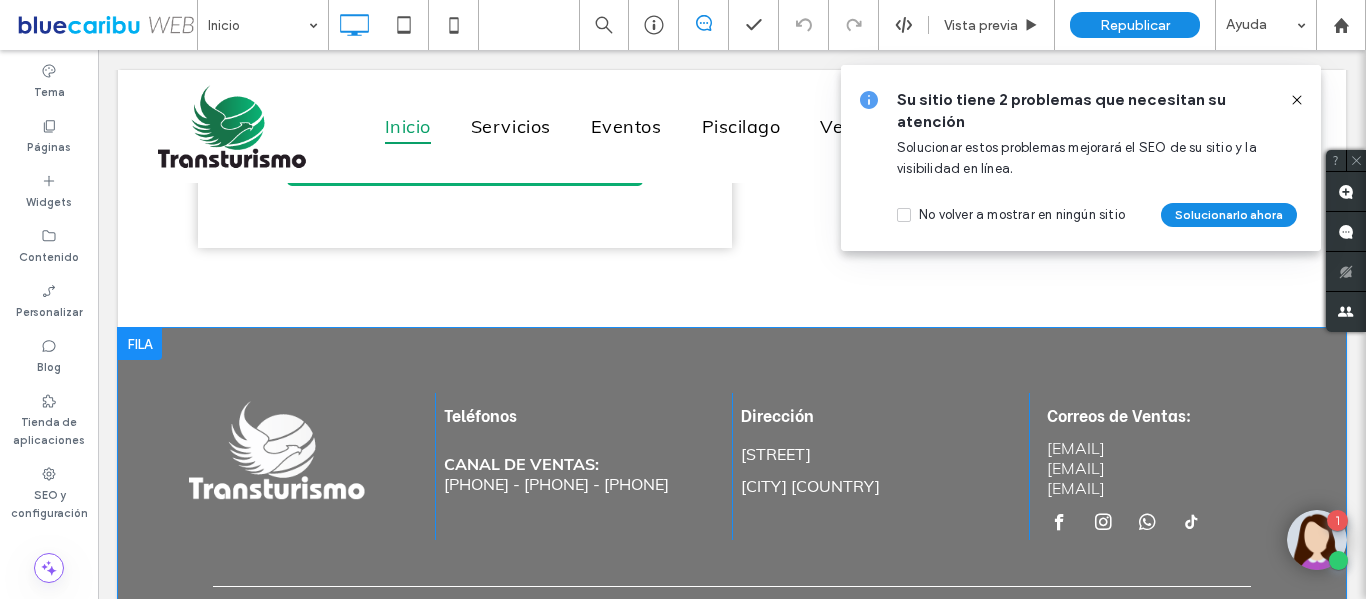 scroll, scrollTop: 4199, scrollLeft: 0, axis: vertical 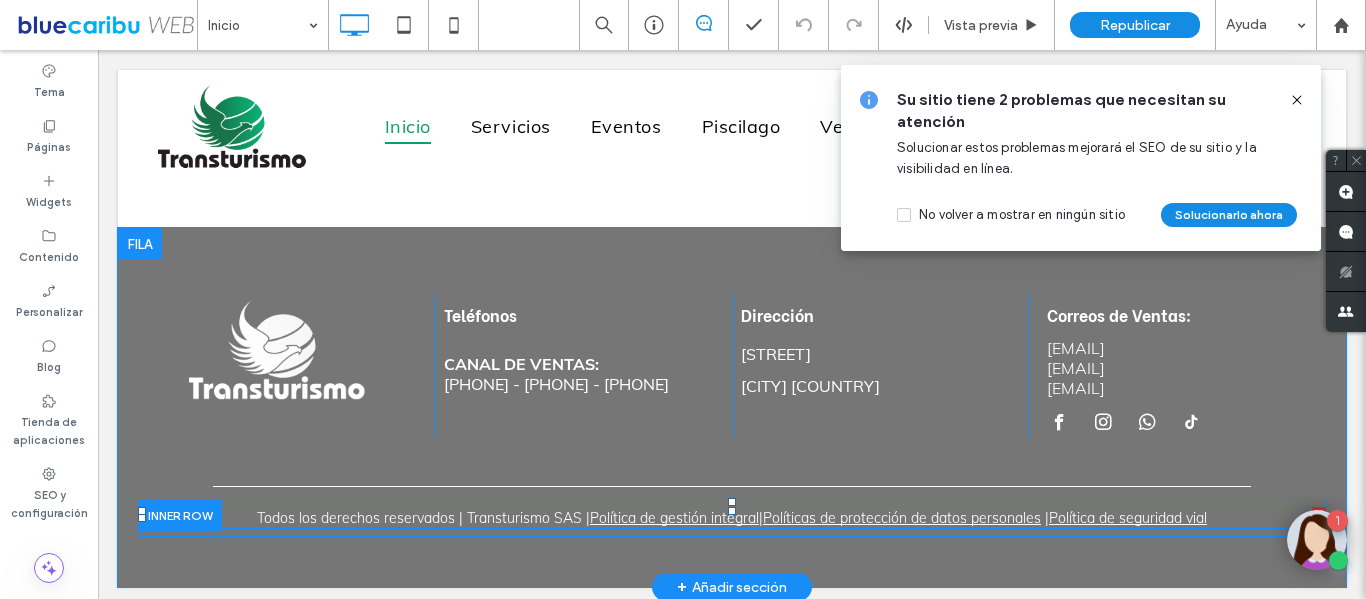 click on "Política de seguridad vial" at bounding box center [1128, 518] 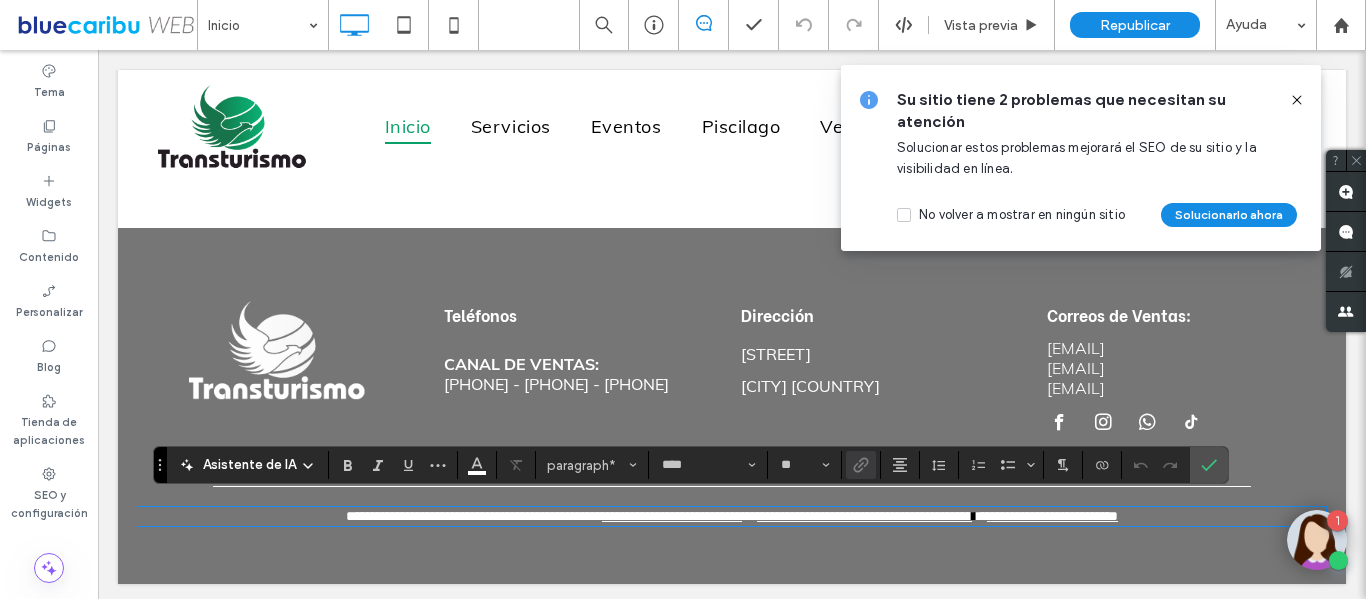 click on "**********" at bounding box center [1052, 516] 